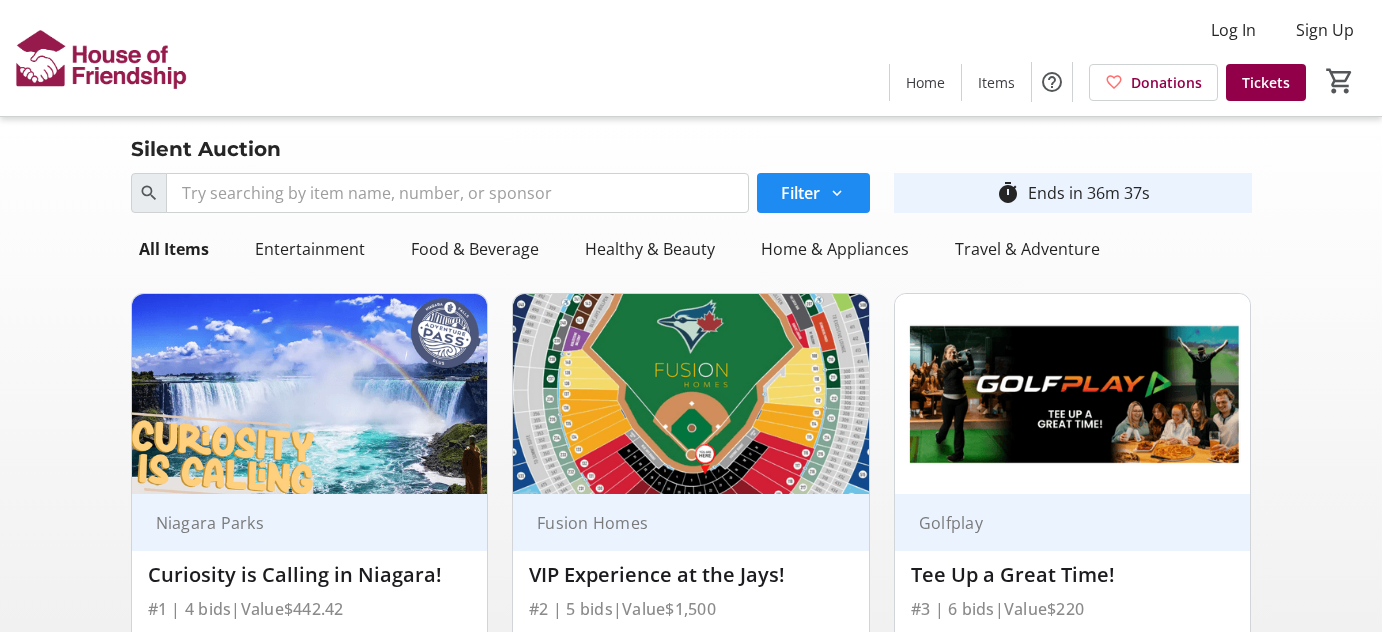 scroll, scrollTop: 0, scrollLeft: 0, axis: both 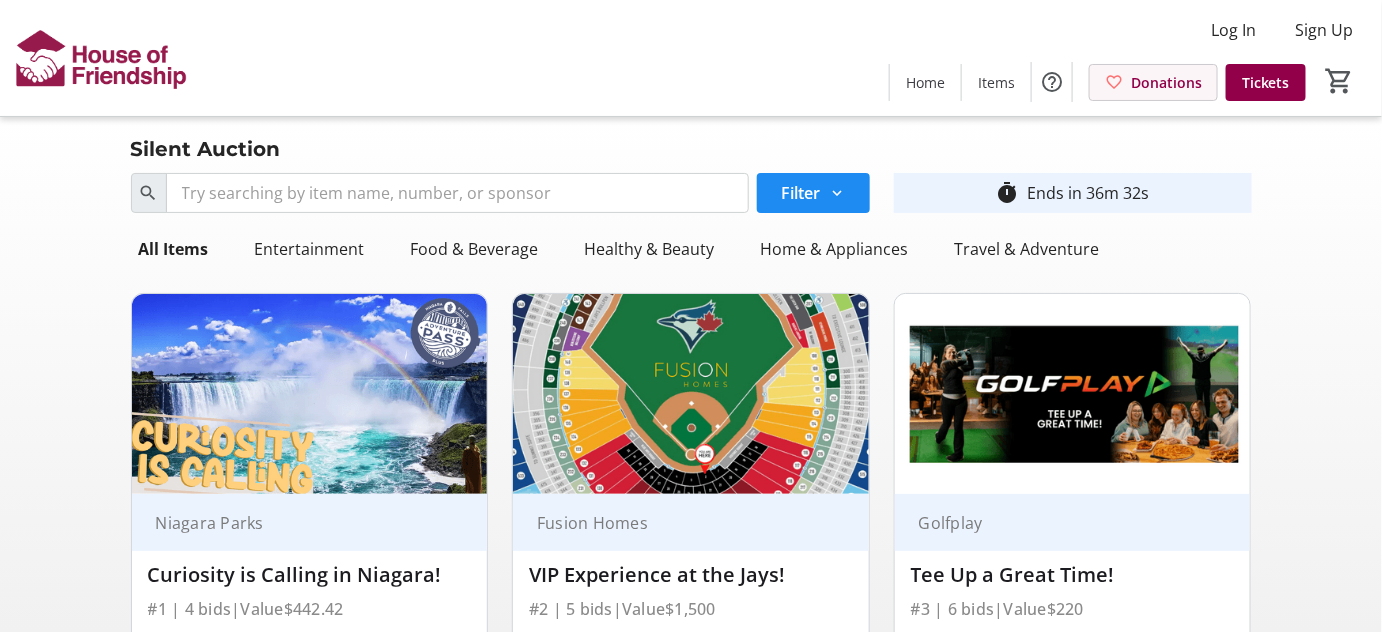 click on "Donations" at bounding box center [1166, 82] 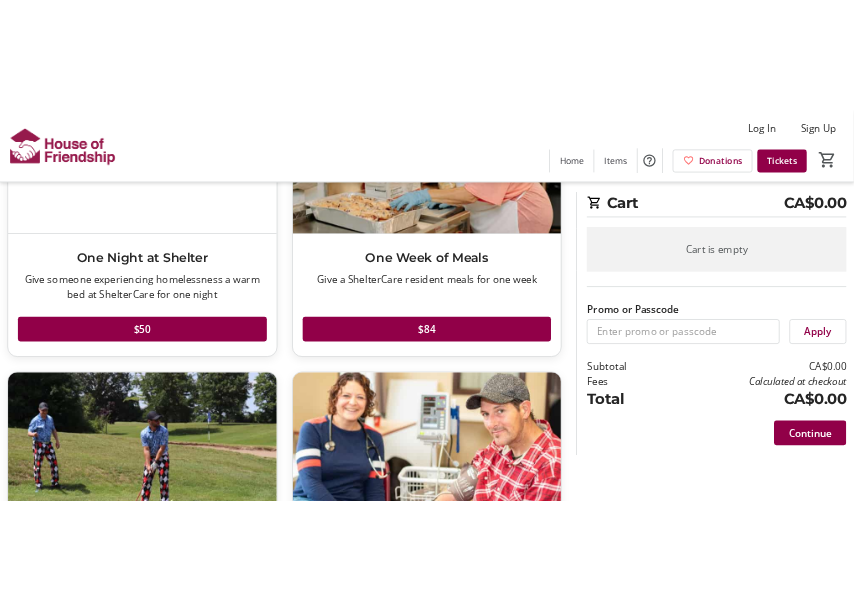 scroll, scrollTop: 255, scrollLeft: 0, axis: vertical 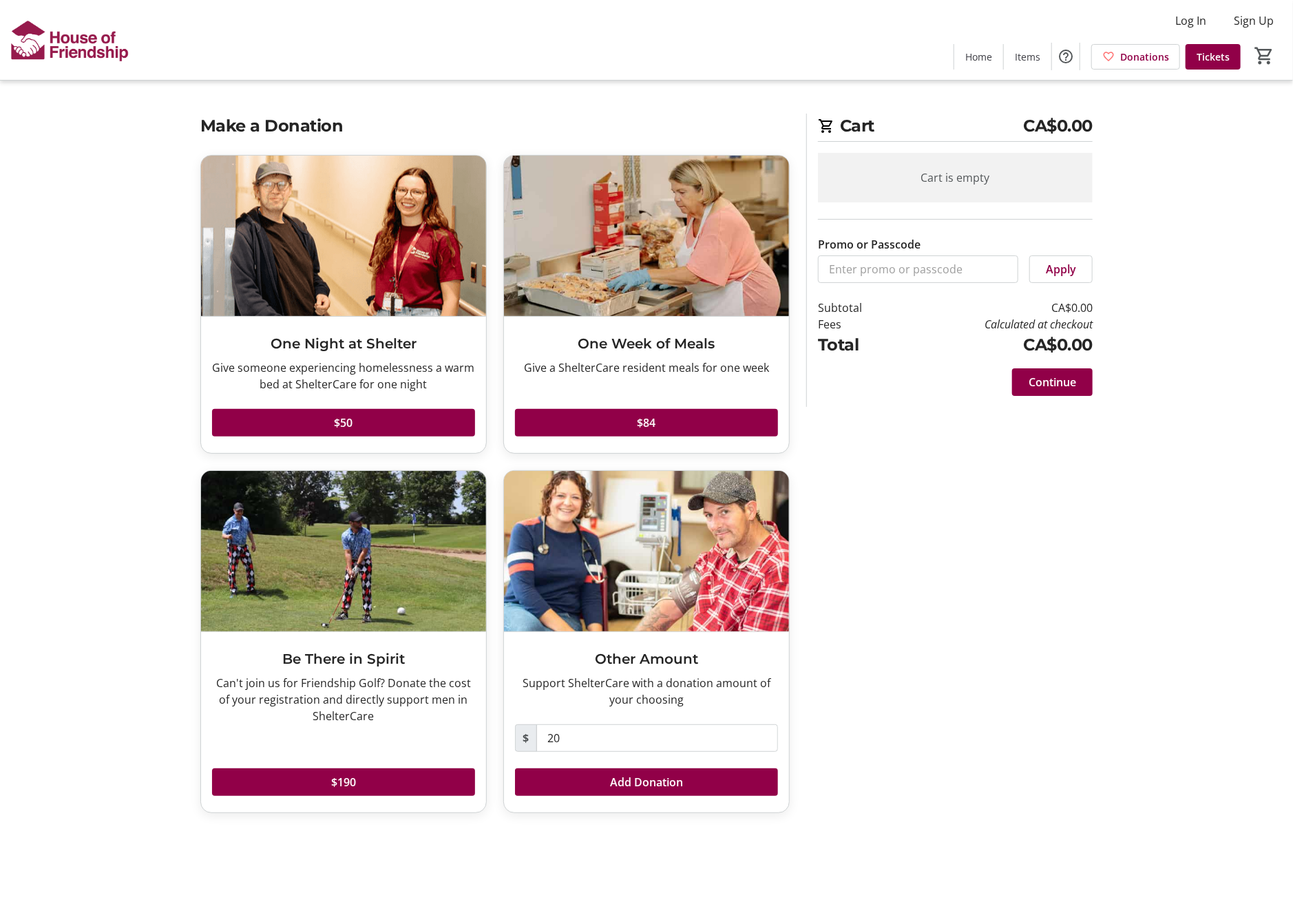 drag, startPoint x: 591, startPoint y: 0, endPoint x: 724, endPoint y: 32, distance: 136.79547 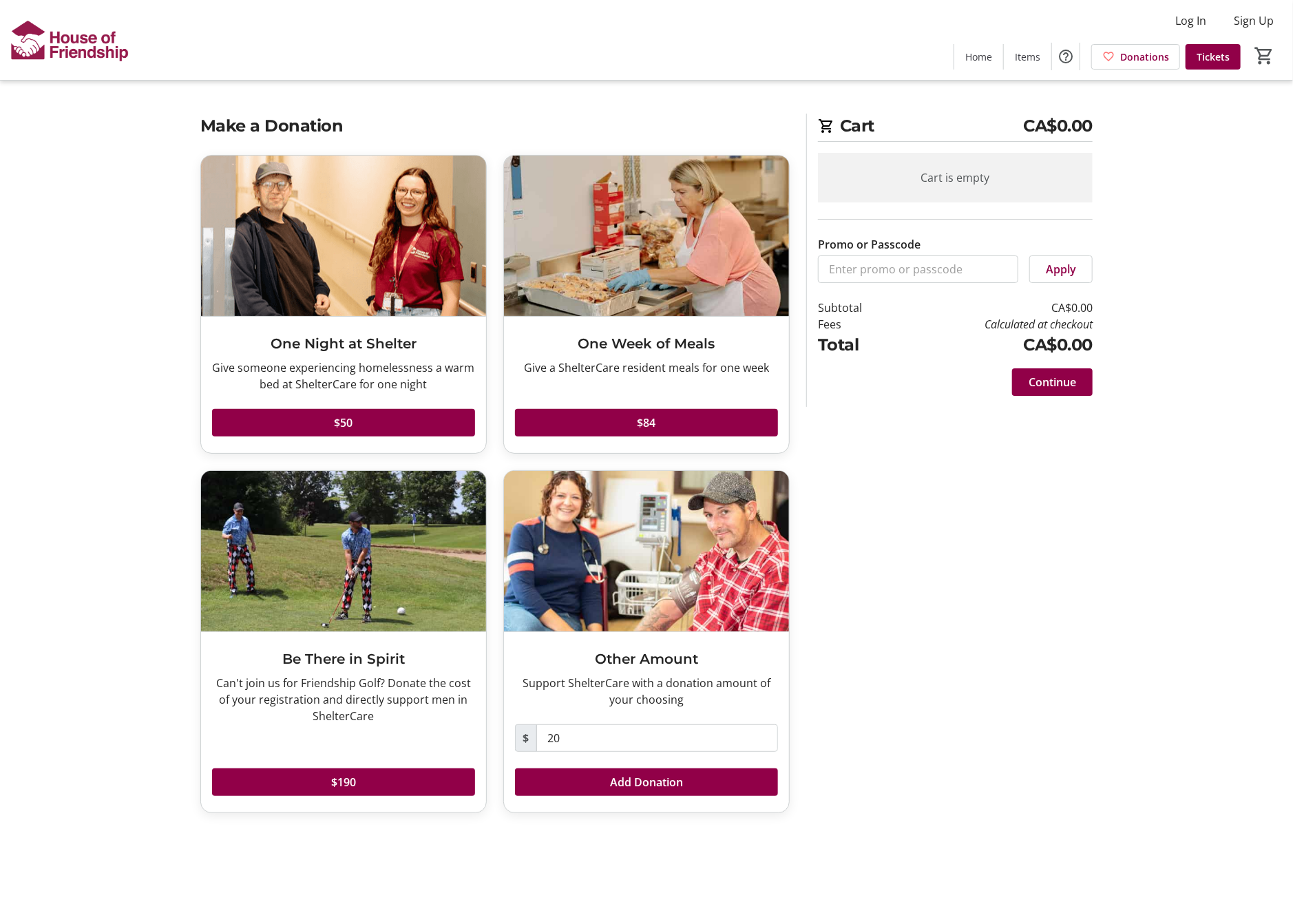 click on "One Night at Shelter" at bounding box center [344, 344] 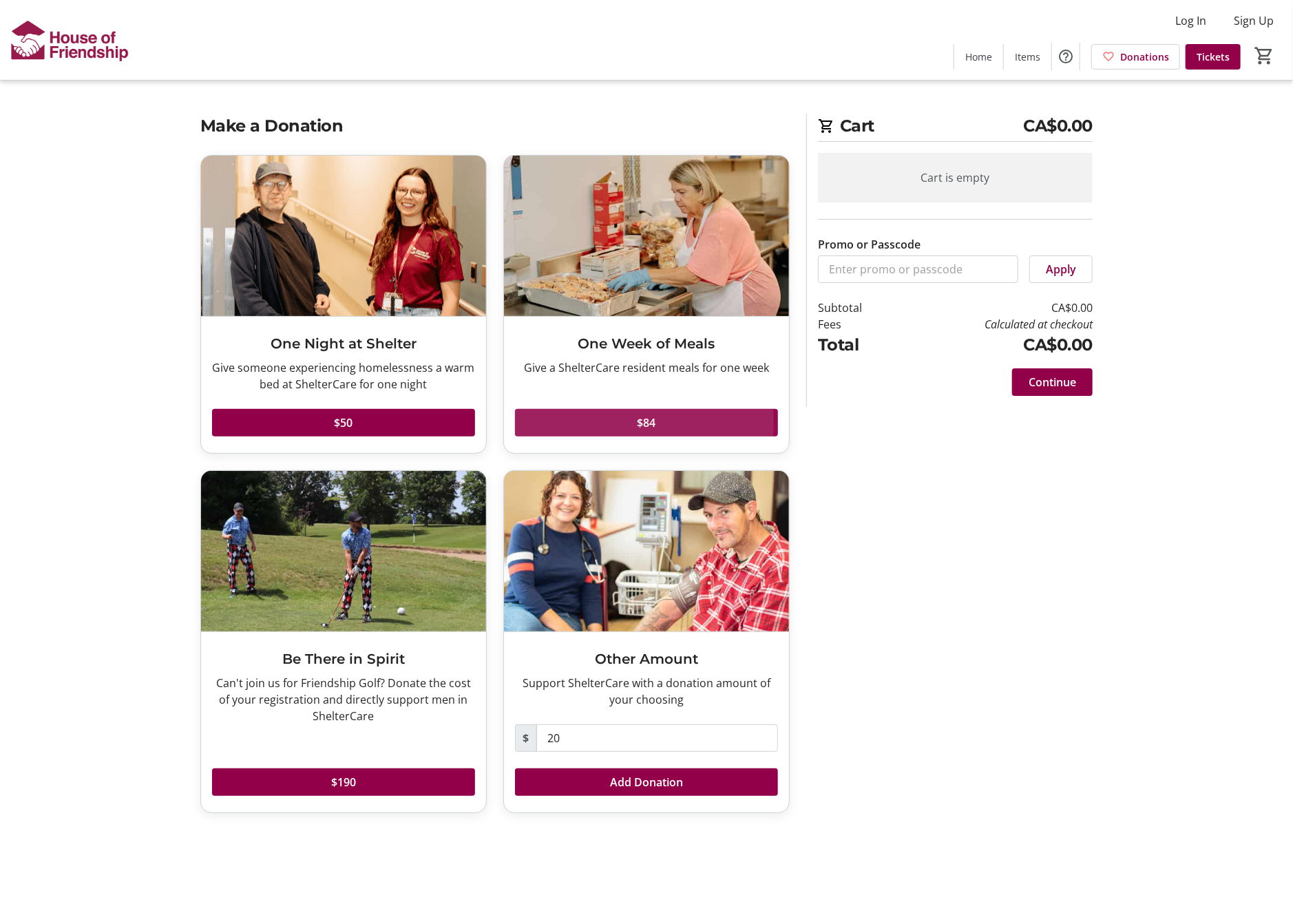click at bounding box center [646, 423] 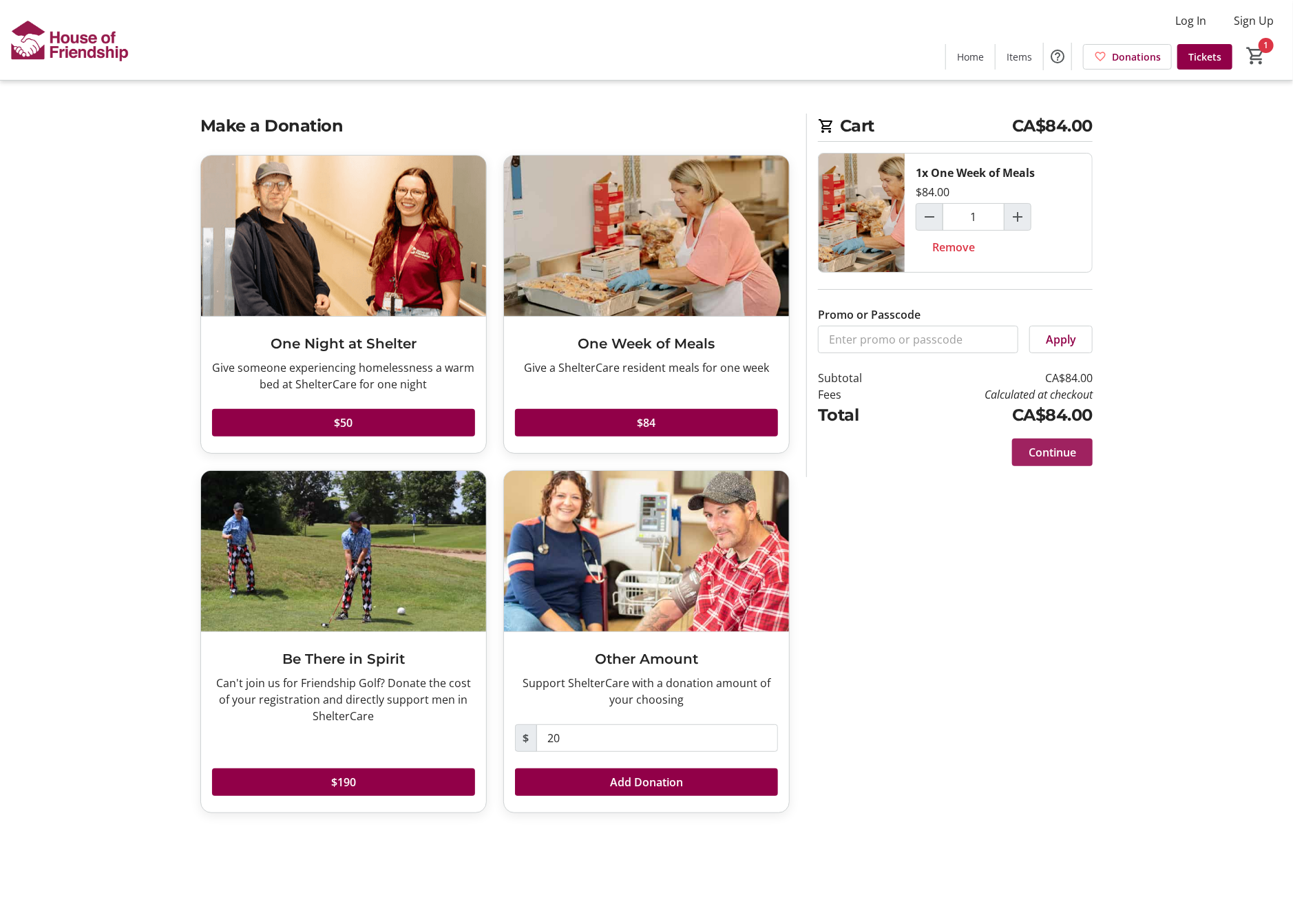 click on "Continue" at bounding box center (1052, 452) 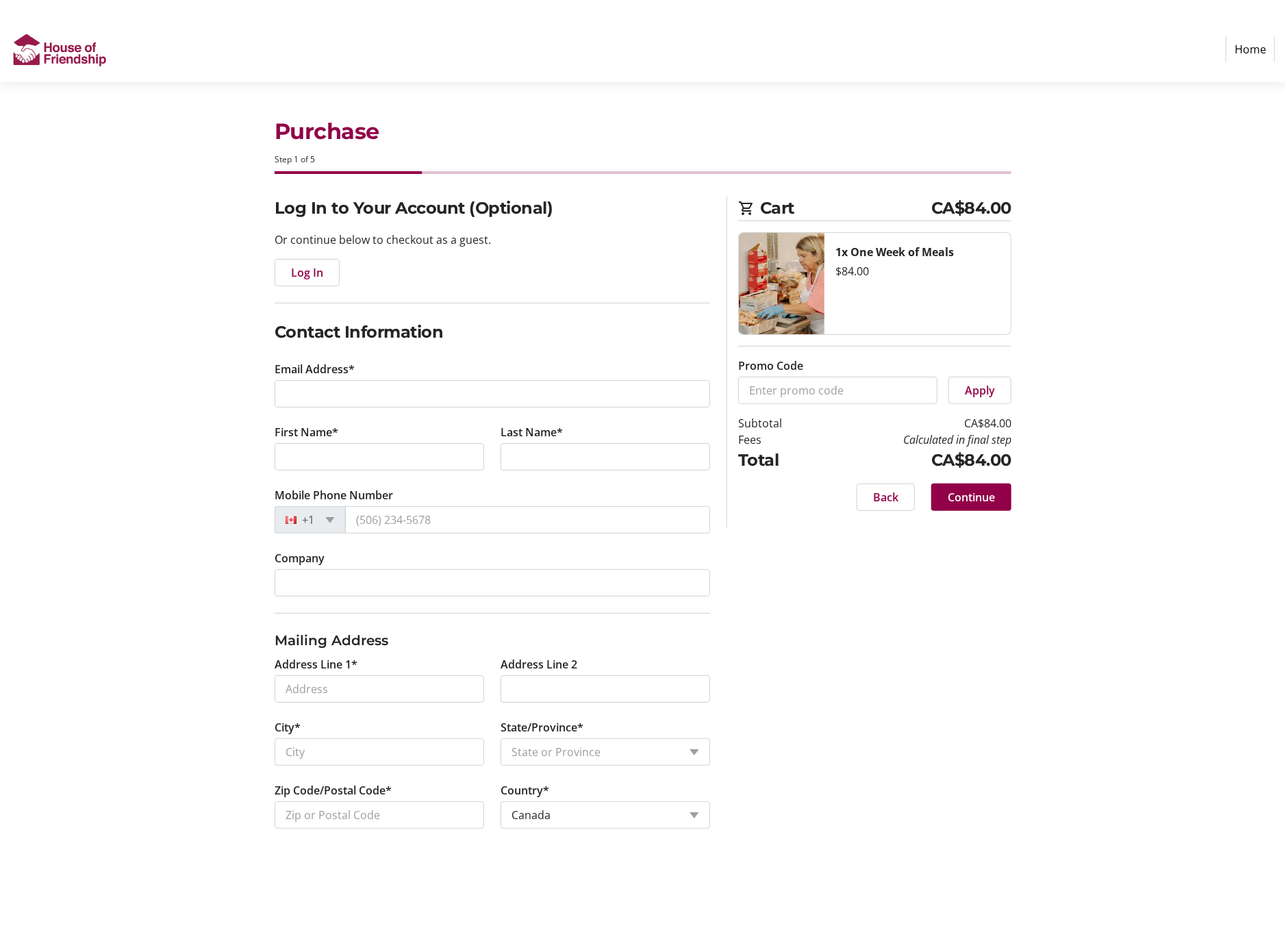 scroll, scrollTop: 51, scrollLeft: 0, axis: vertical 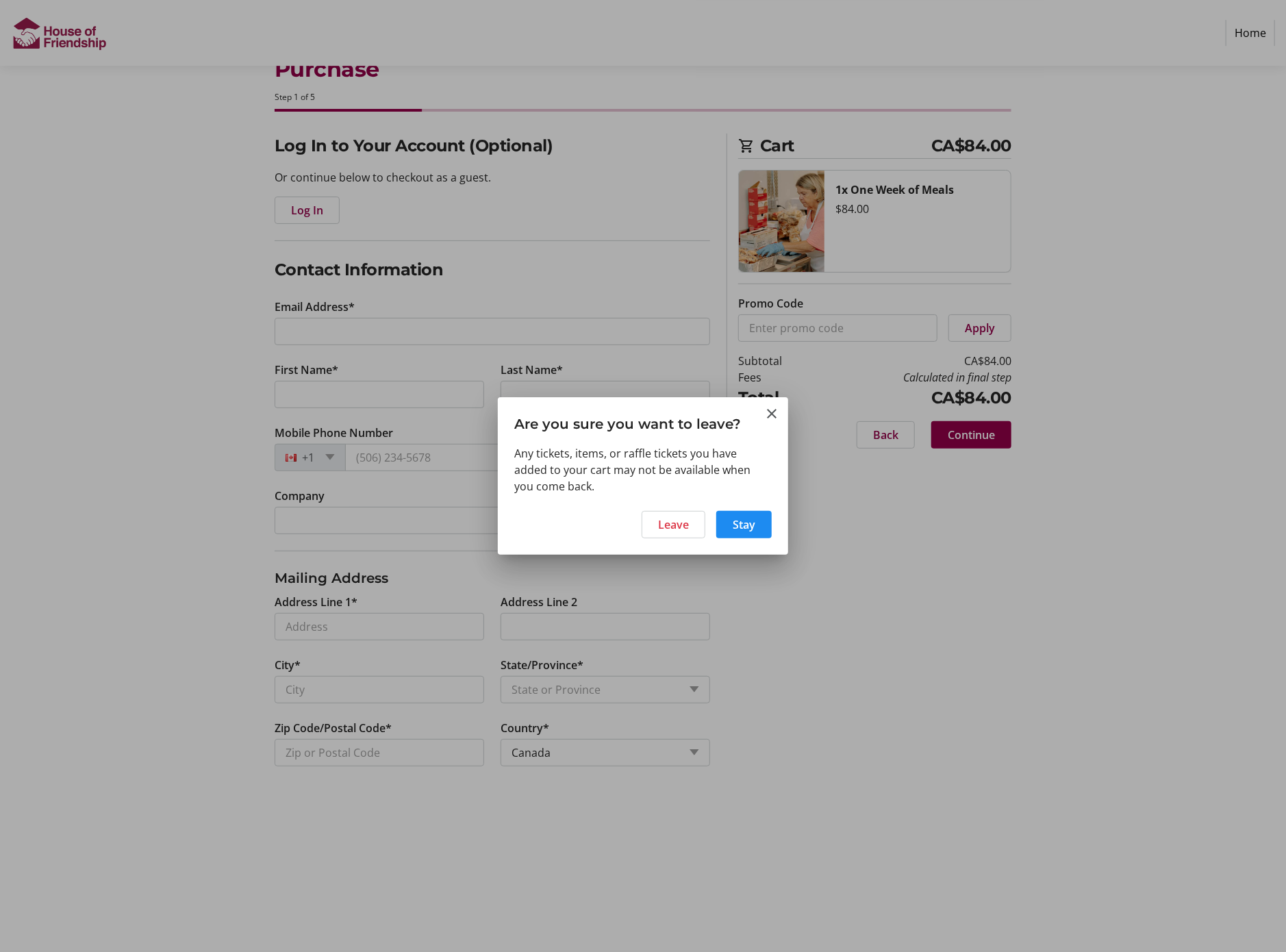 click at bounding box center [643, 476] 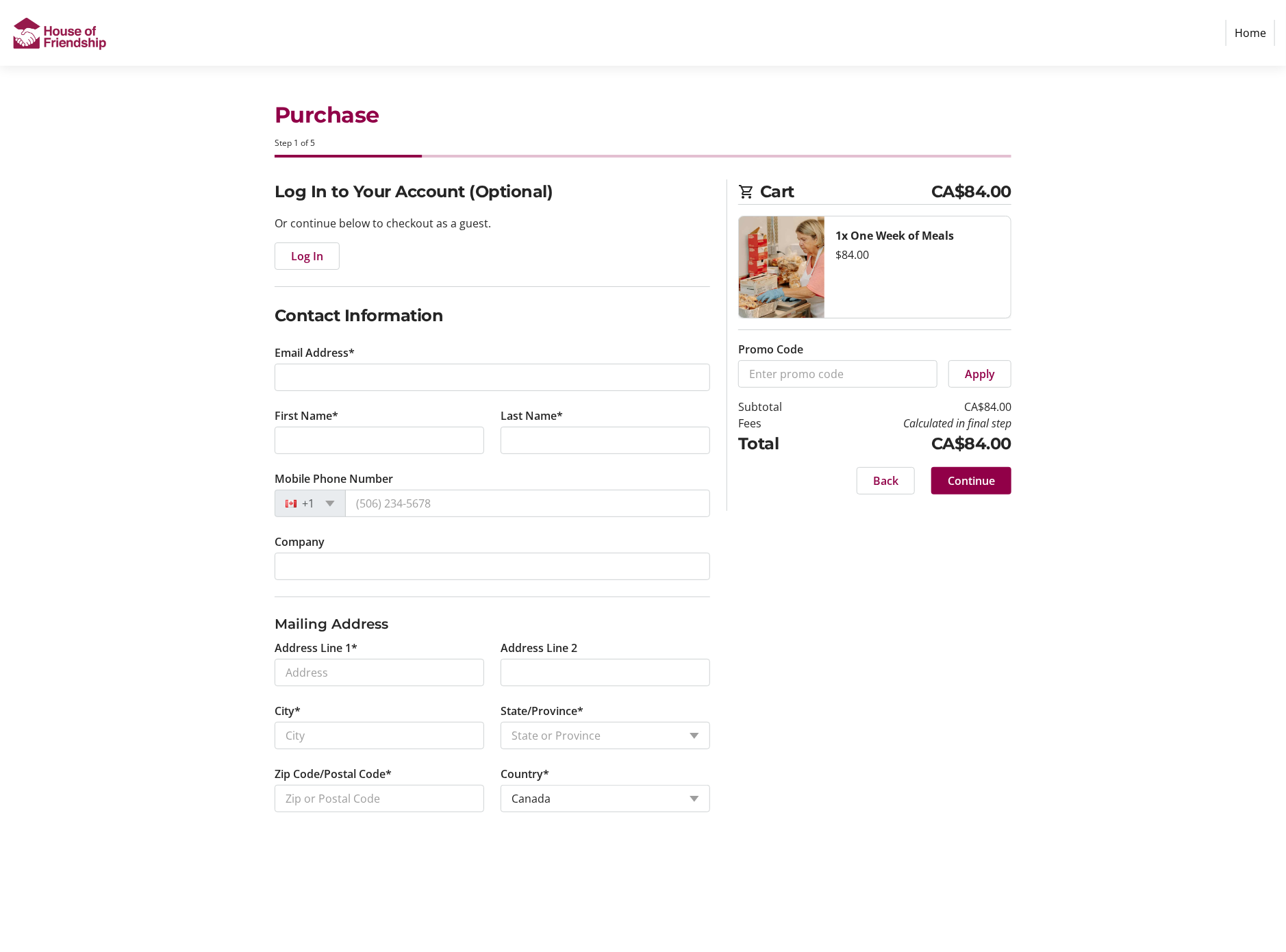 scroll, scrollTop: 0, scrollLeft: 0, axis: both 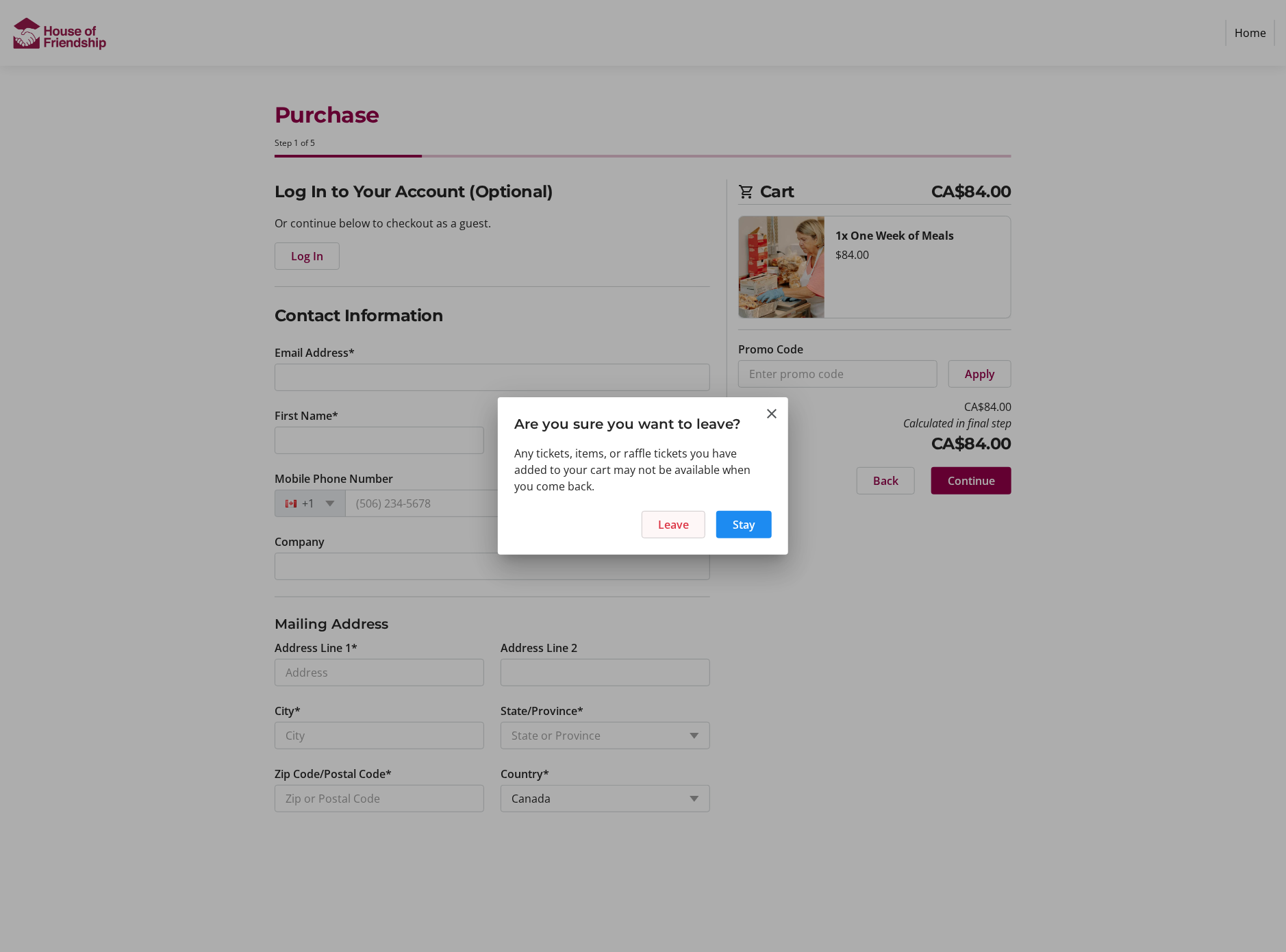 drag, startPoint x: 659, startPoint y: 540, endPoint x: 668, endPoint y: 541, distance: 9.055385 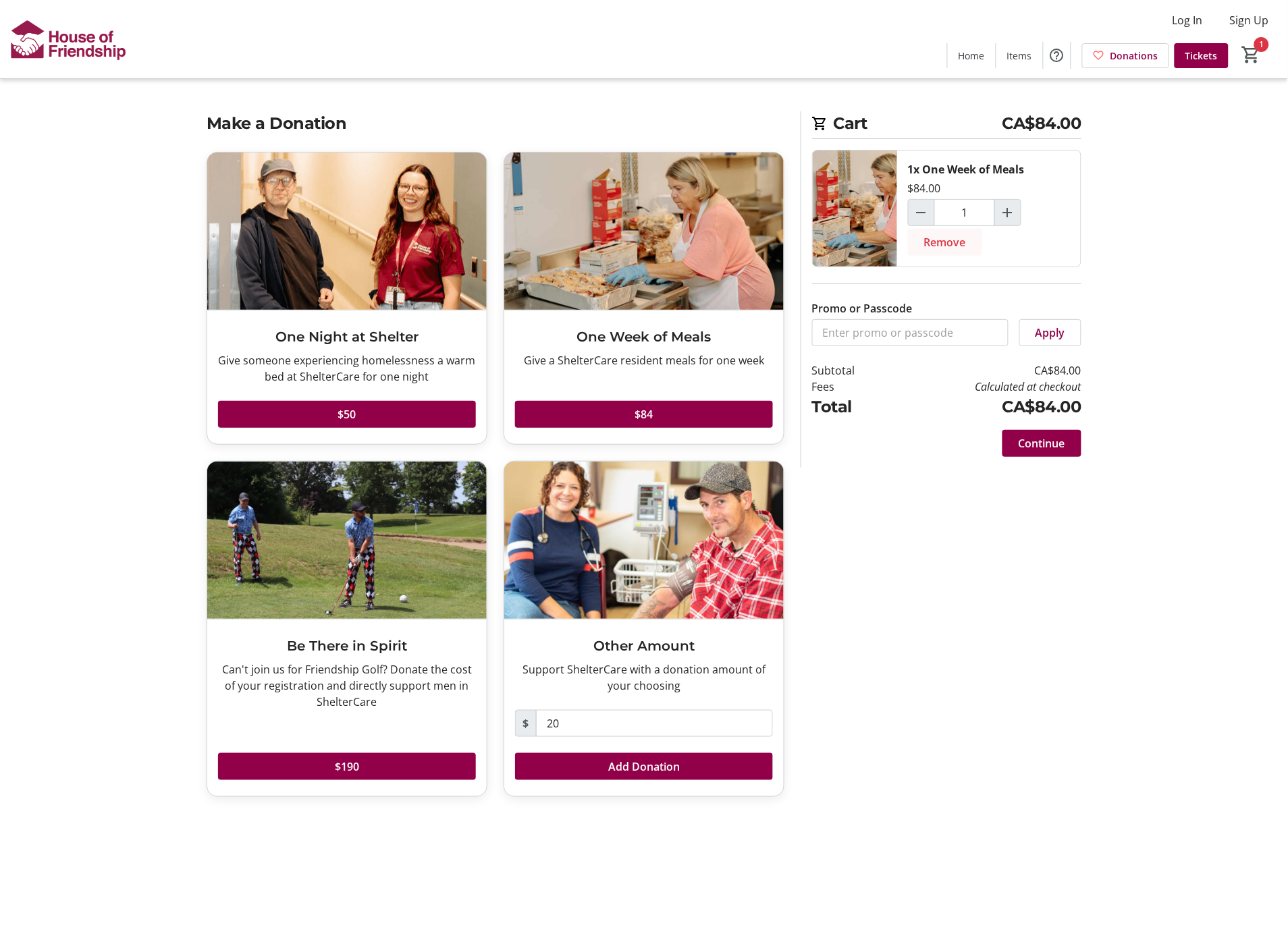 click on "Remove" at bounding box center (945, 242) 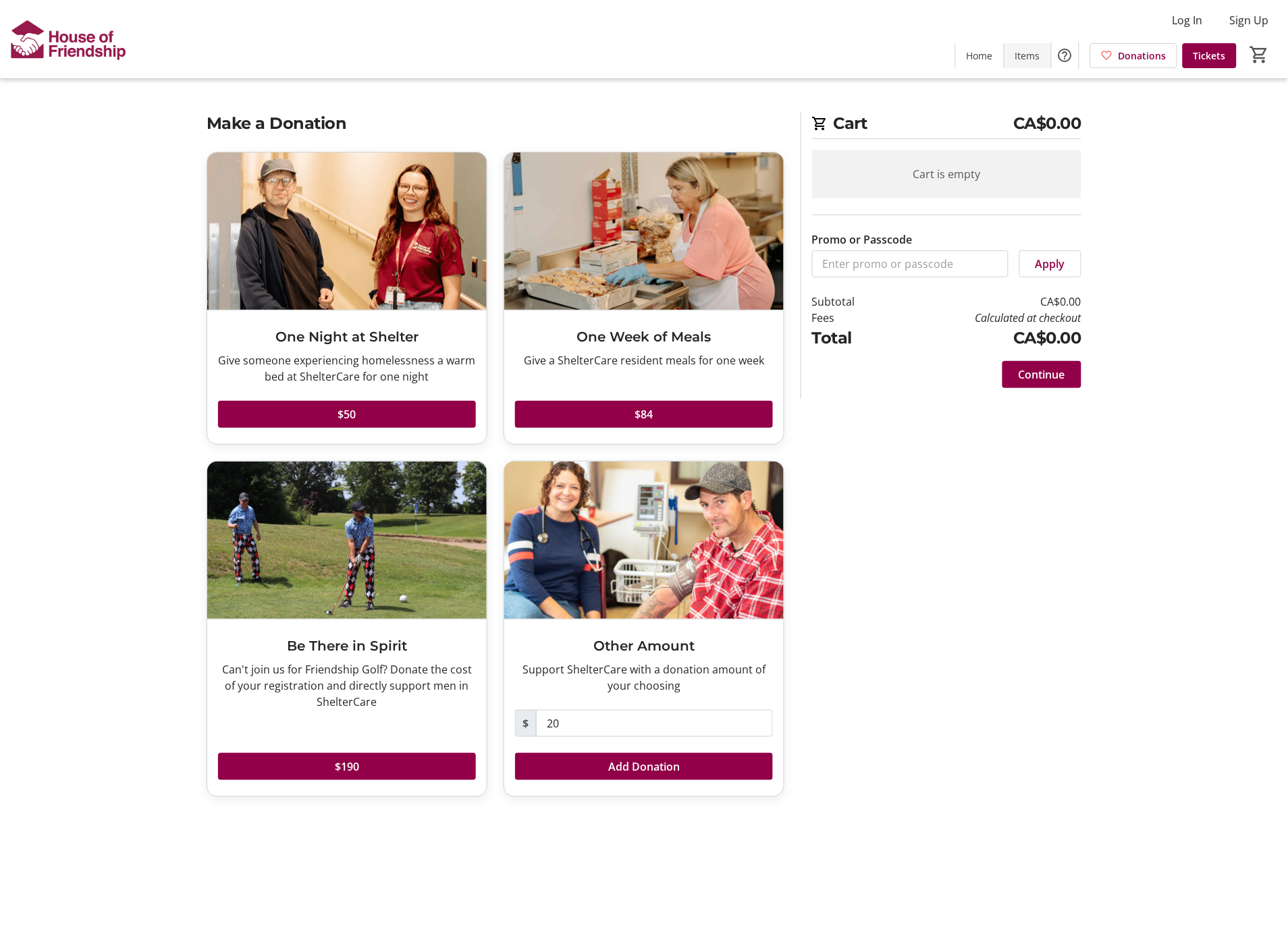 click on "Items" at bounding box center (1027, 55) 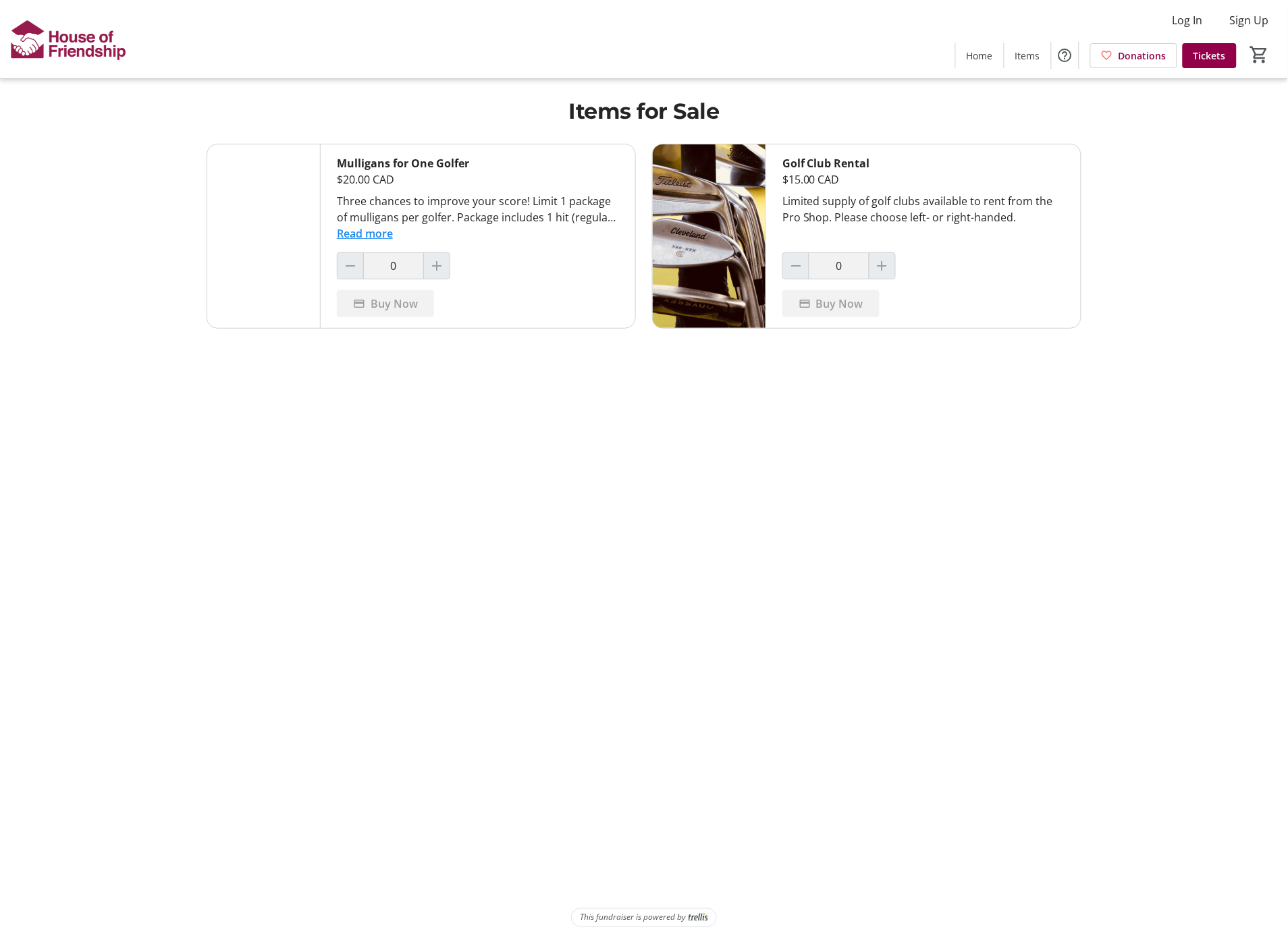 click on "$20.00 CAD" at bounding box center [478, 180] 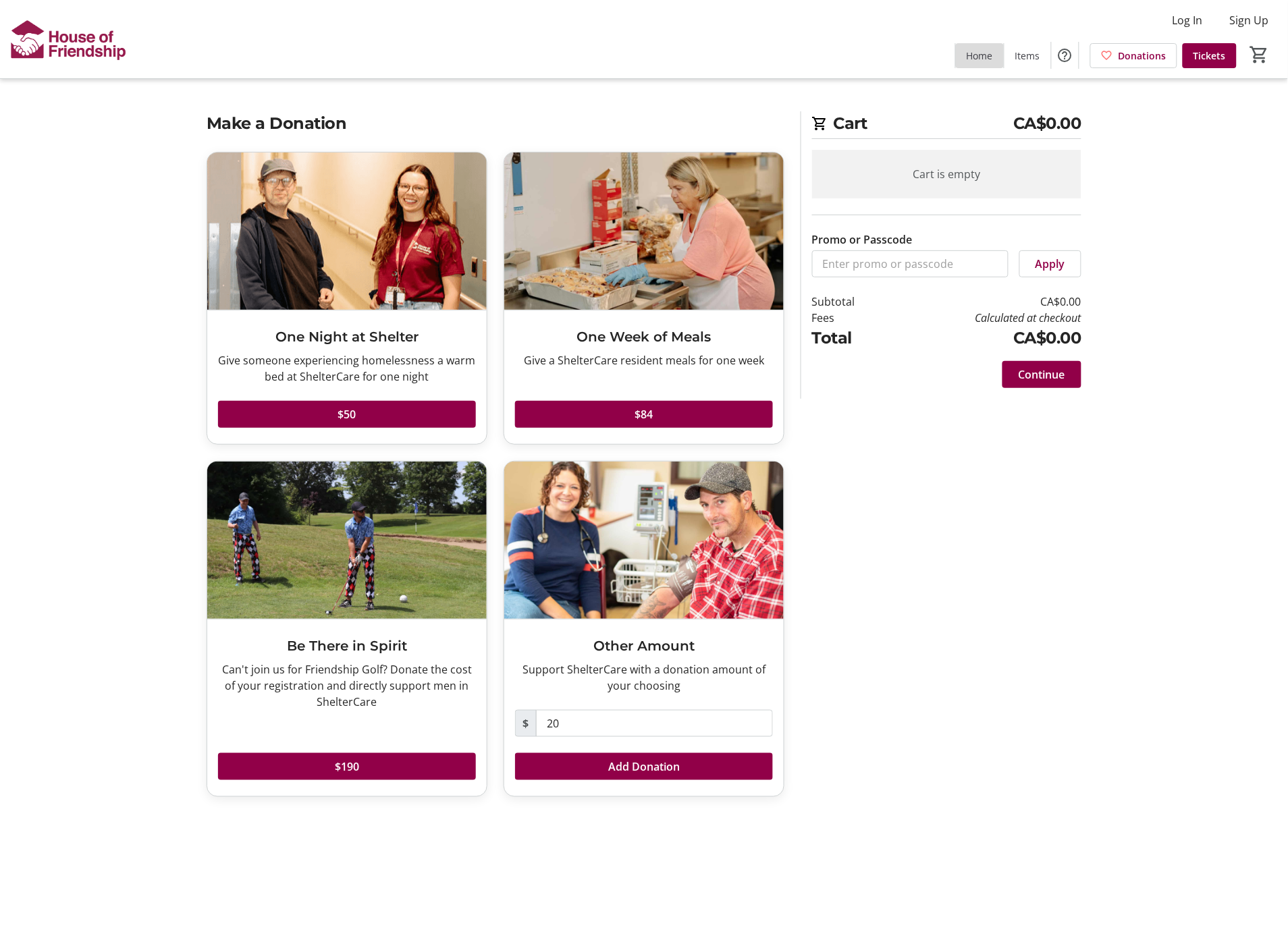 click at bounding box center (980, 55) 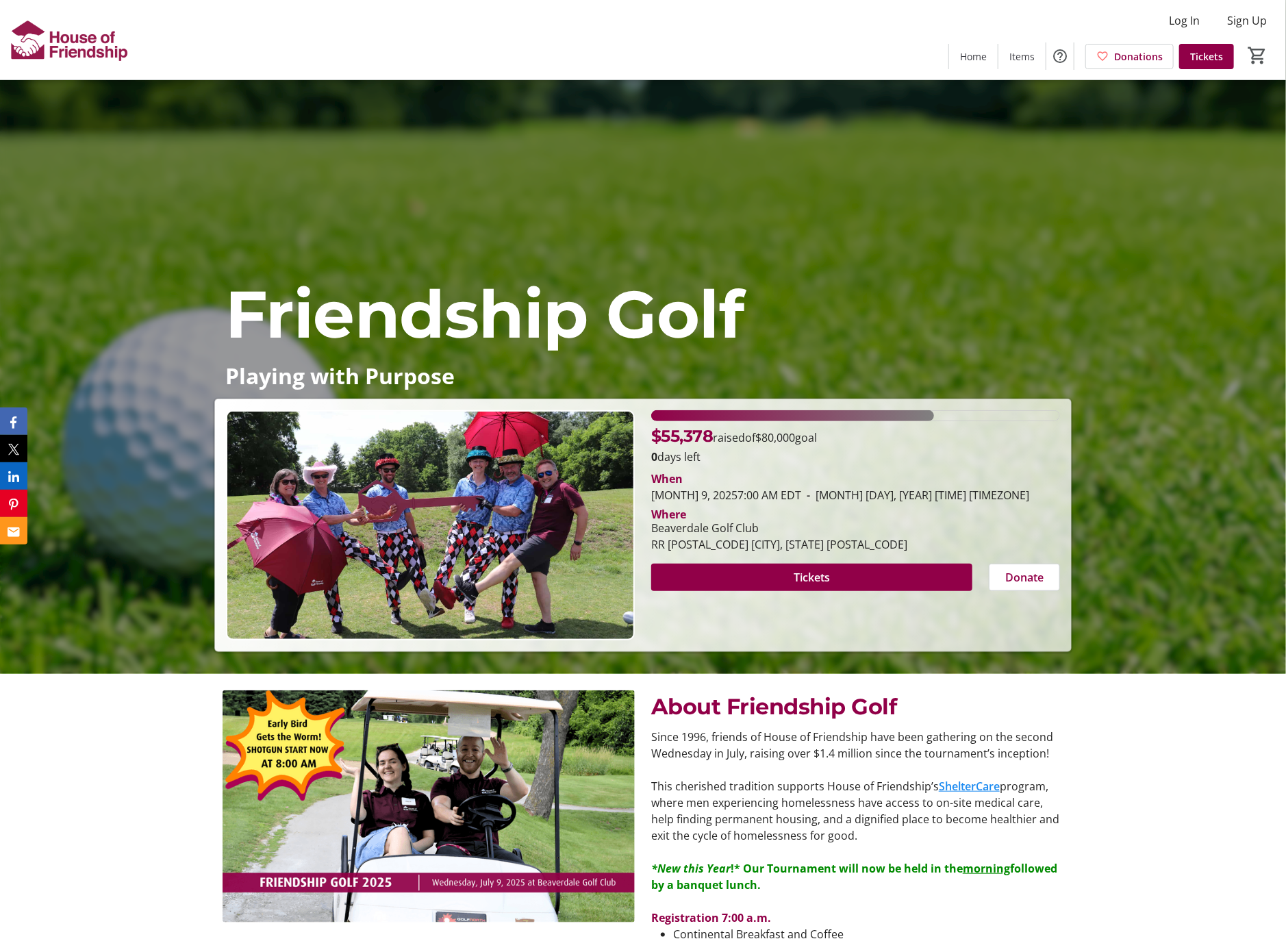 scroll, scrollTop: 274, scrollLeft: 0, axis: vertical 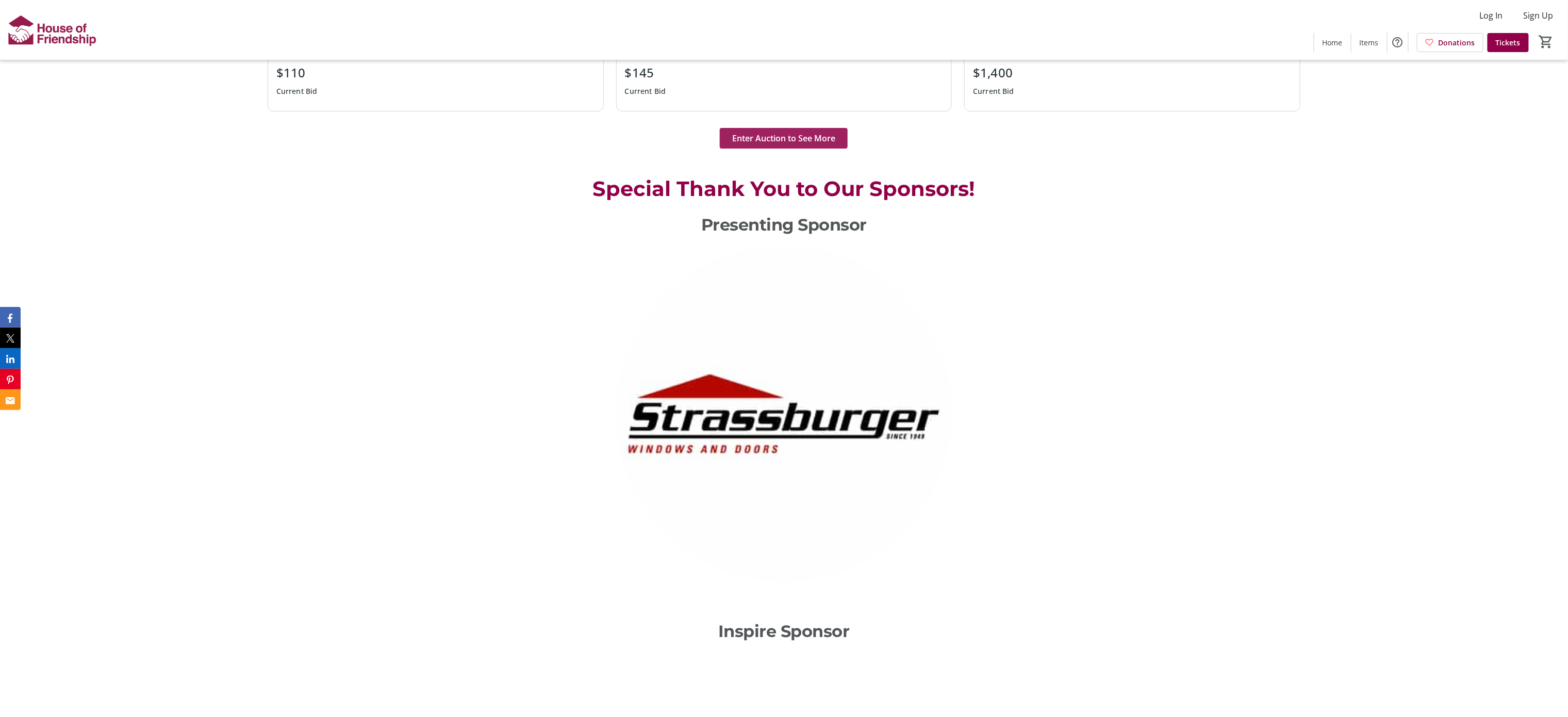 click on "Enter Auction to See More" at bounding box center [784, 138] 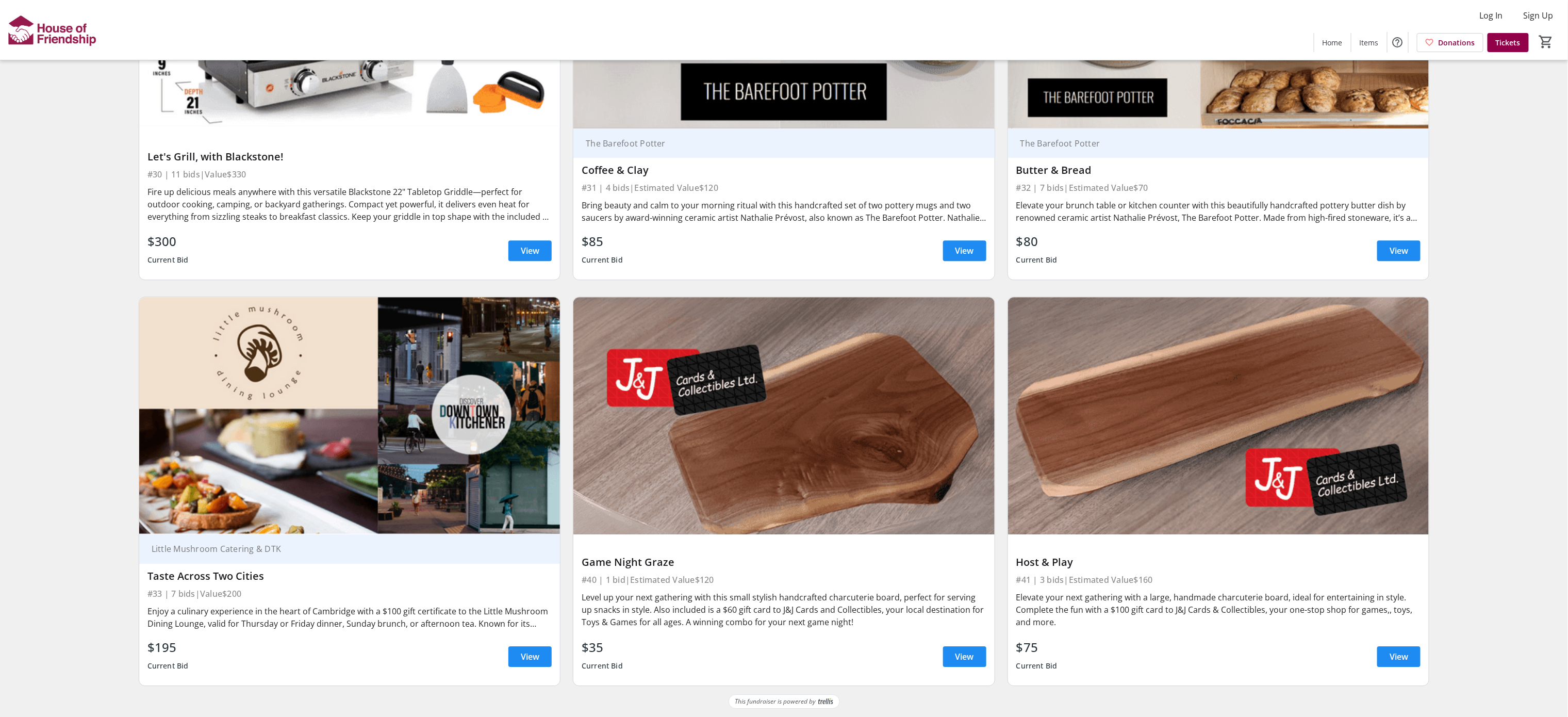 scroll, scrollTop: 2150, scrollLeft: 0, axis: vertical 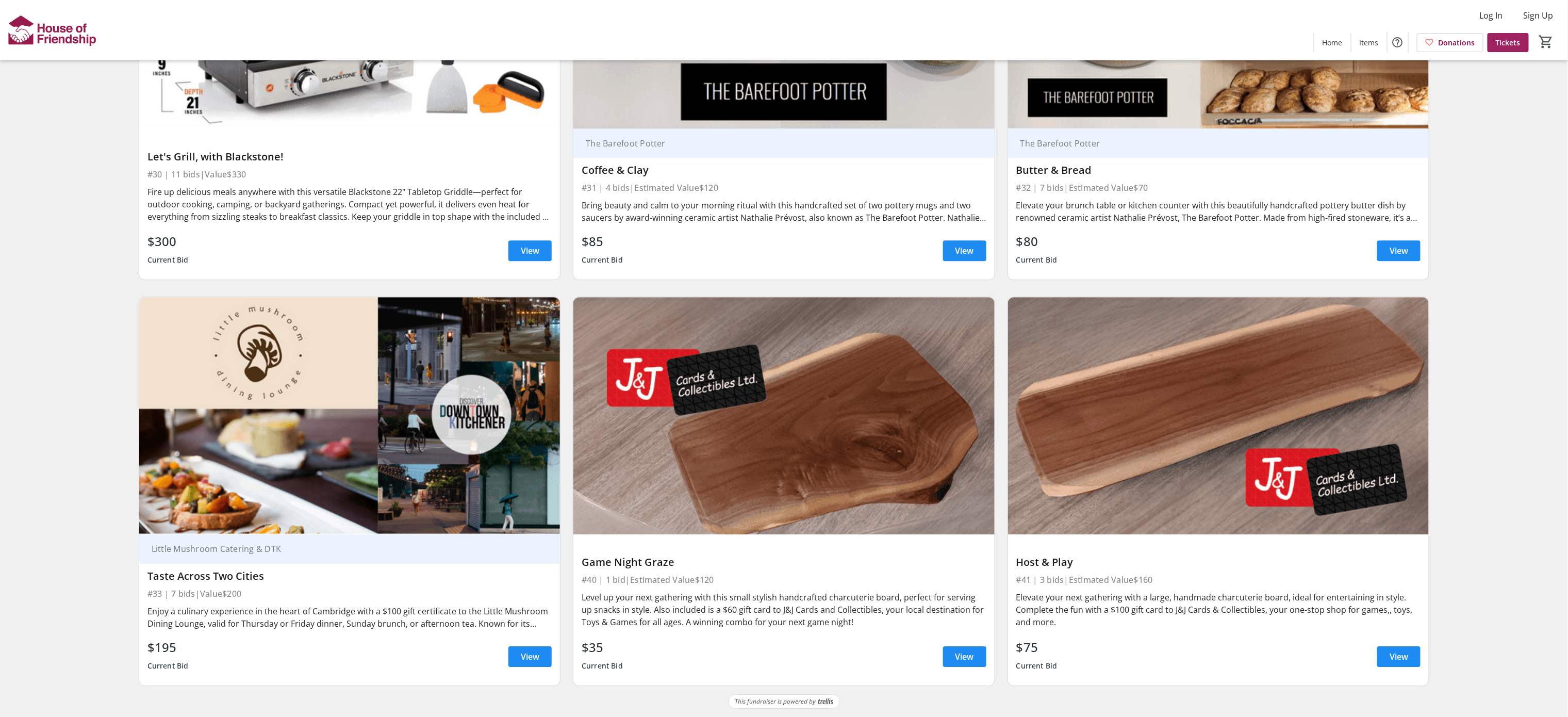 click on "Tickets" at bounding box center (1508, 42) 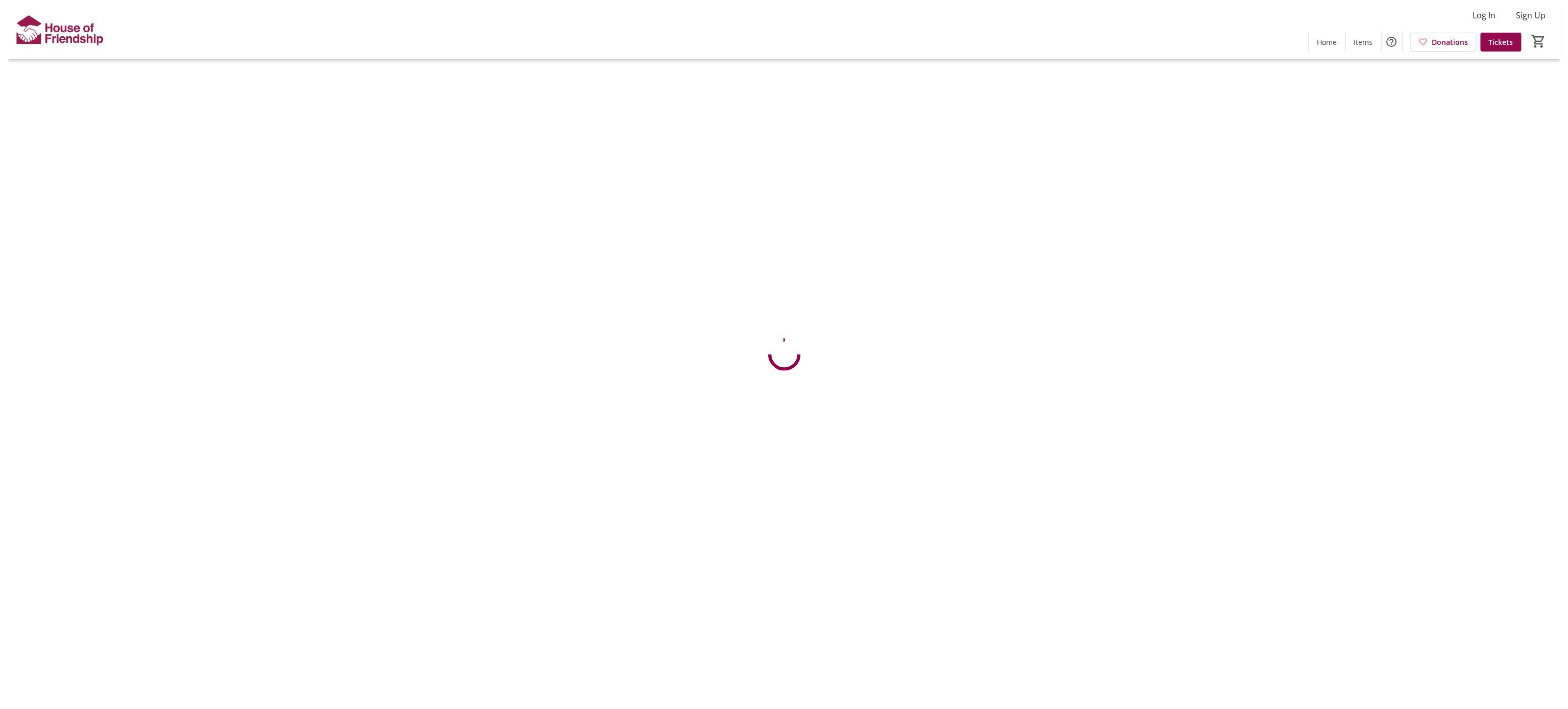scroll, scrollTop: 0, scrollLeft: 0, axis: both 